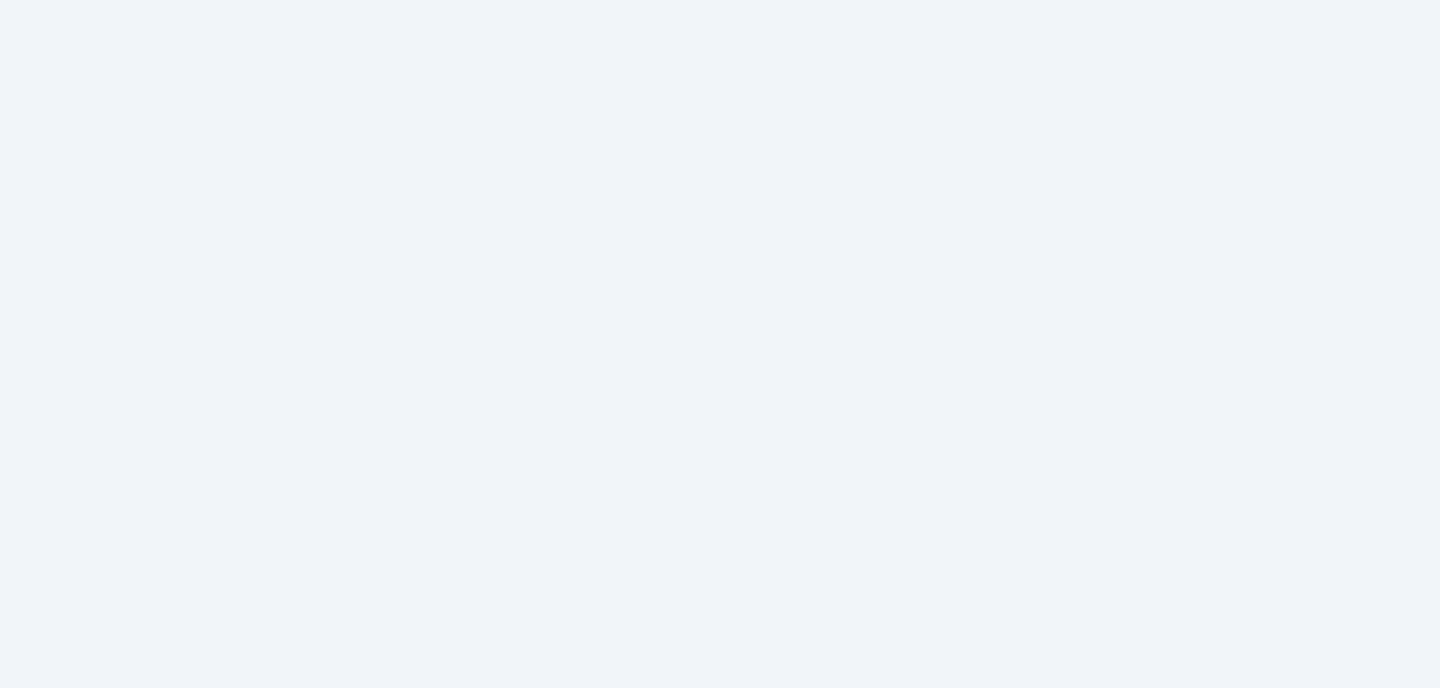 scroll, scrollTop: 0, scrollLeft: 0, axis: both 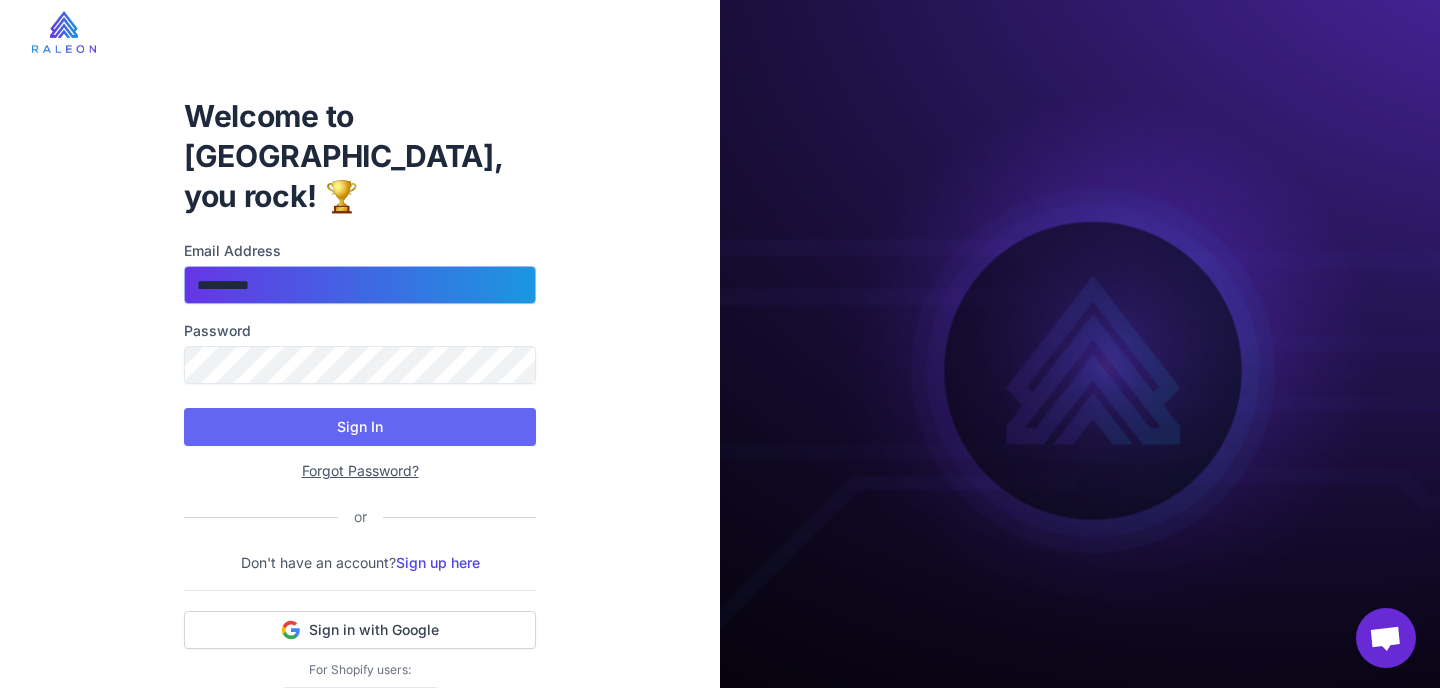 click on "**********" at bounding box center [360, 285] 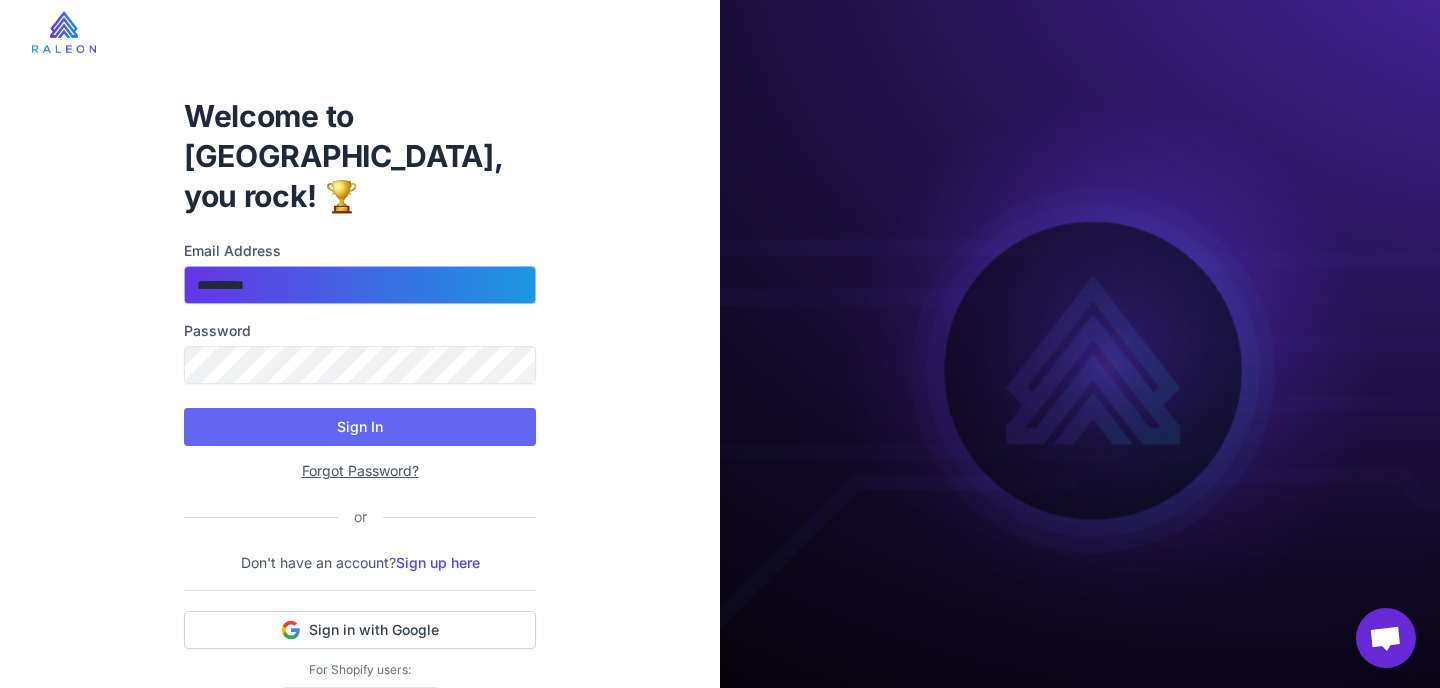 type on "**********" 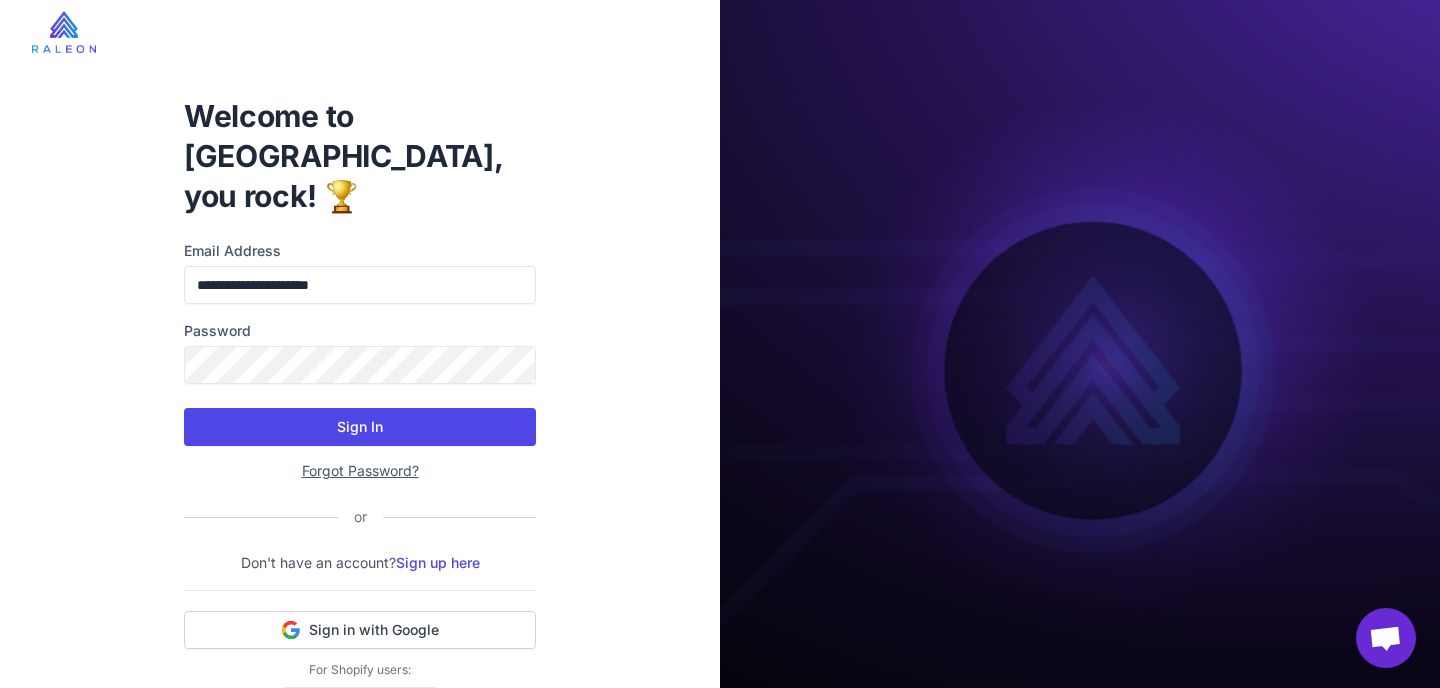 click on "Sign In" at bounding box center (360, 427) 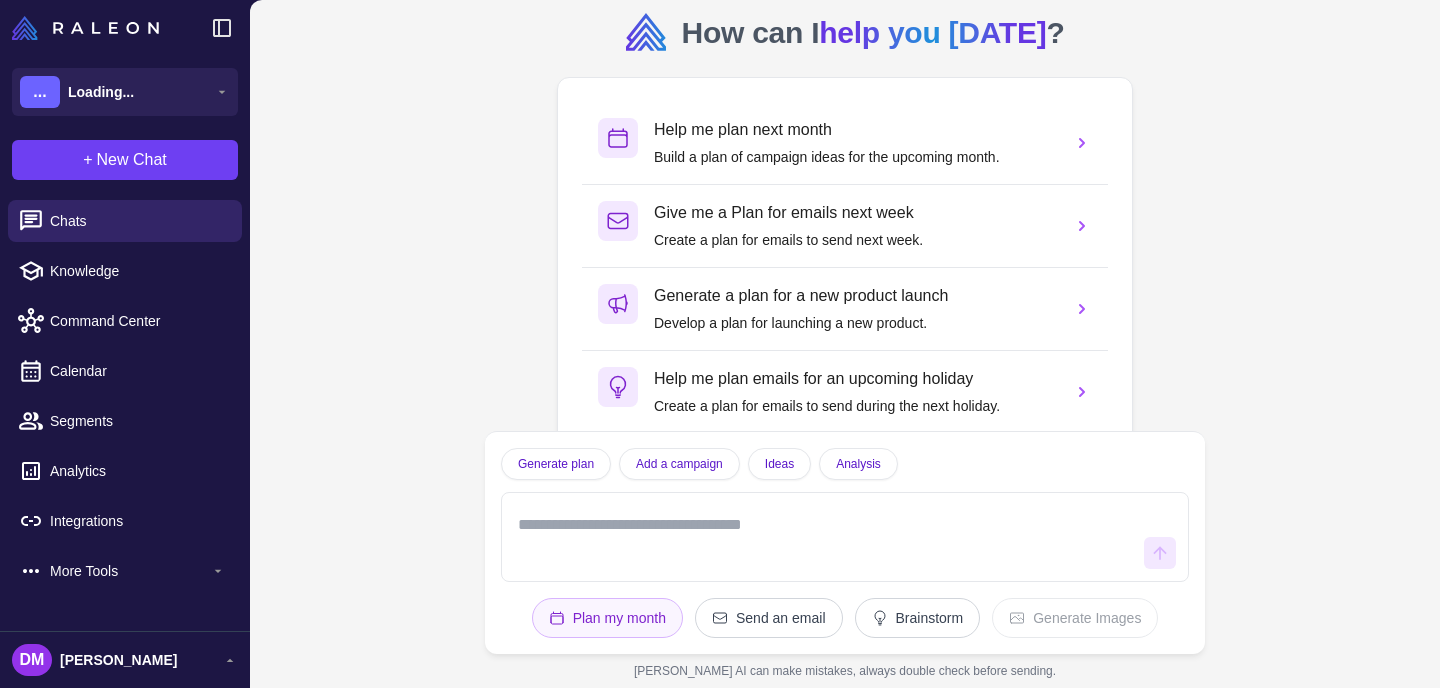 scroll, scrollTop: 0, scrollLeft: 0, axis: both 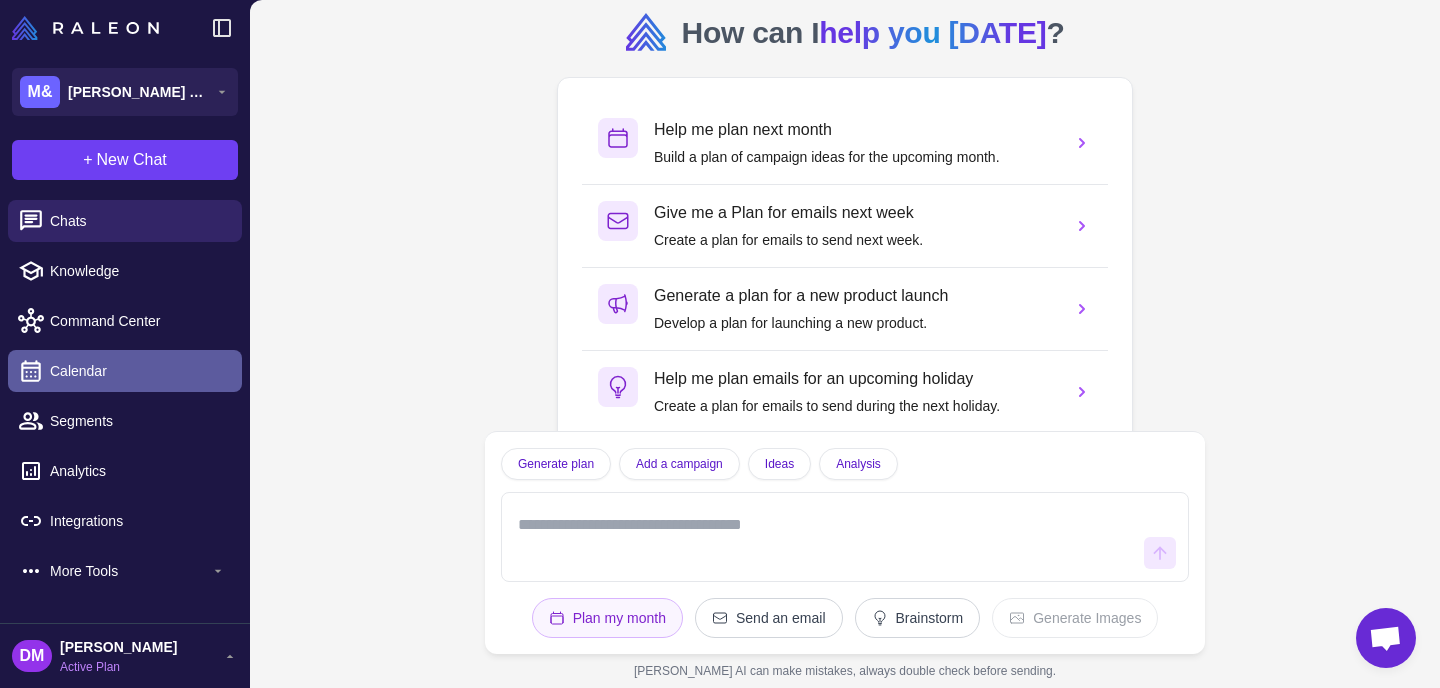 click on "Calendar" at bounding box center (138, 371) 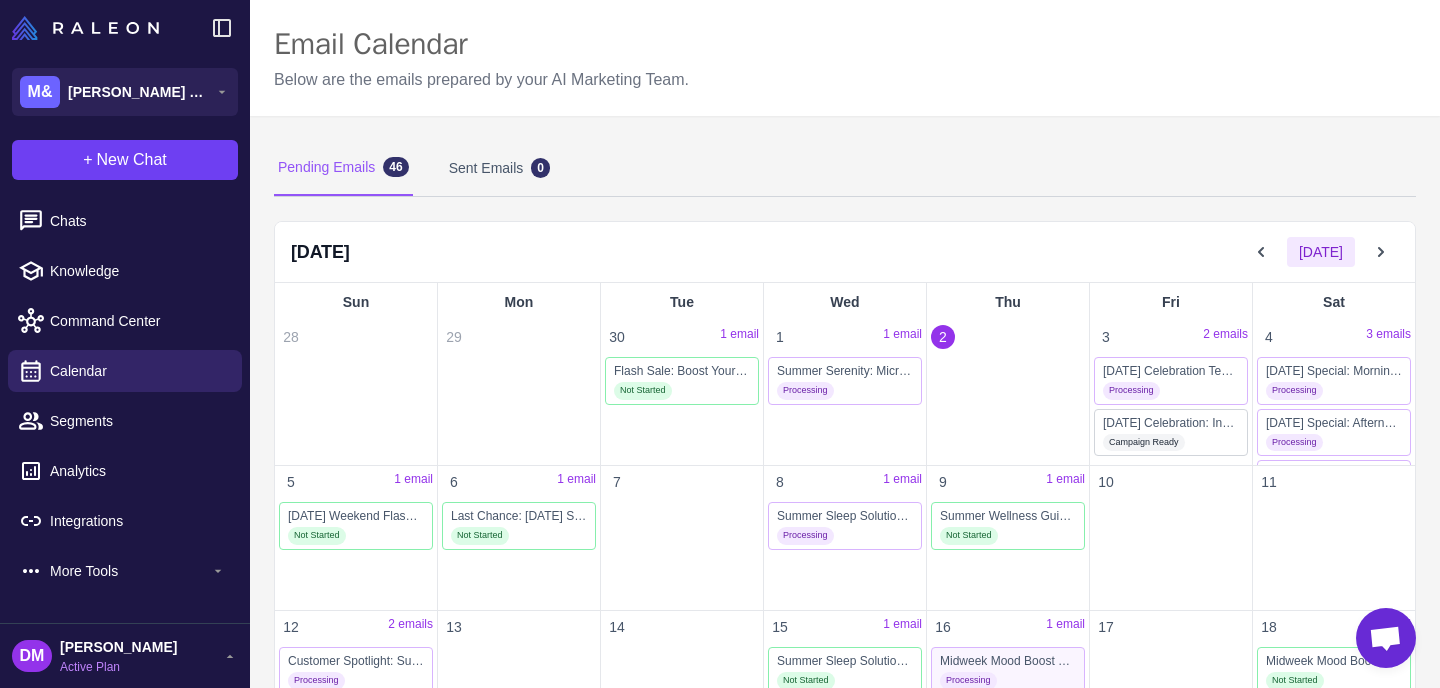 click on "Midweek Mood Boost Flash Sale" at bounding box center (1008, 661) 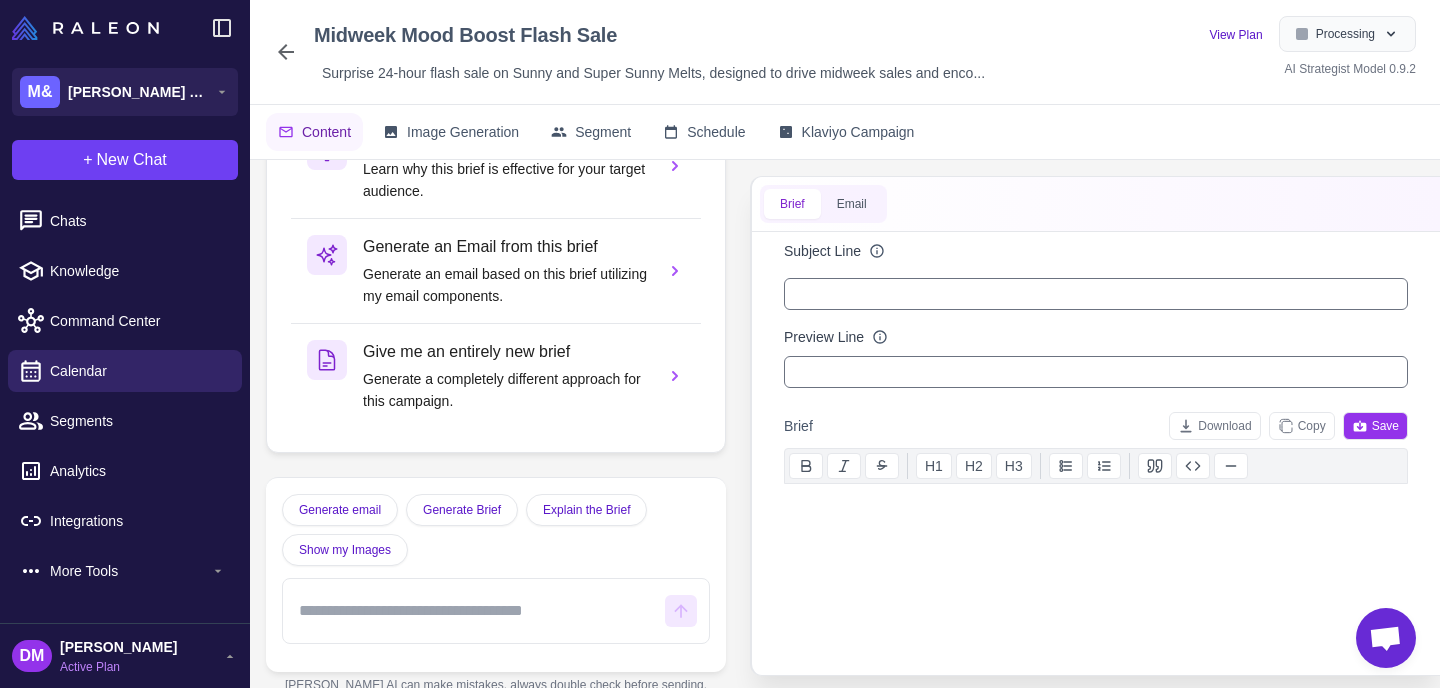 scroll, scrollTop: 0, scrollLeft: 0, axis: both 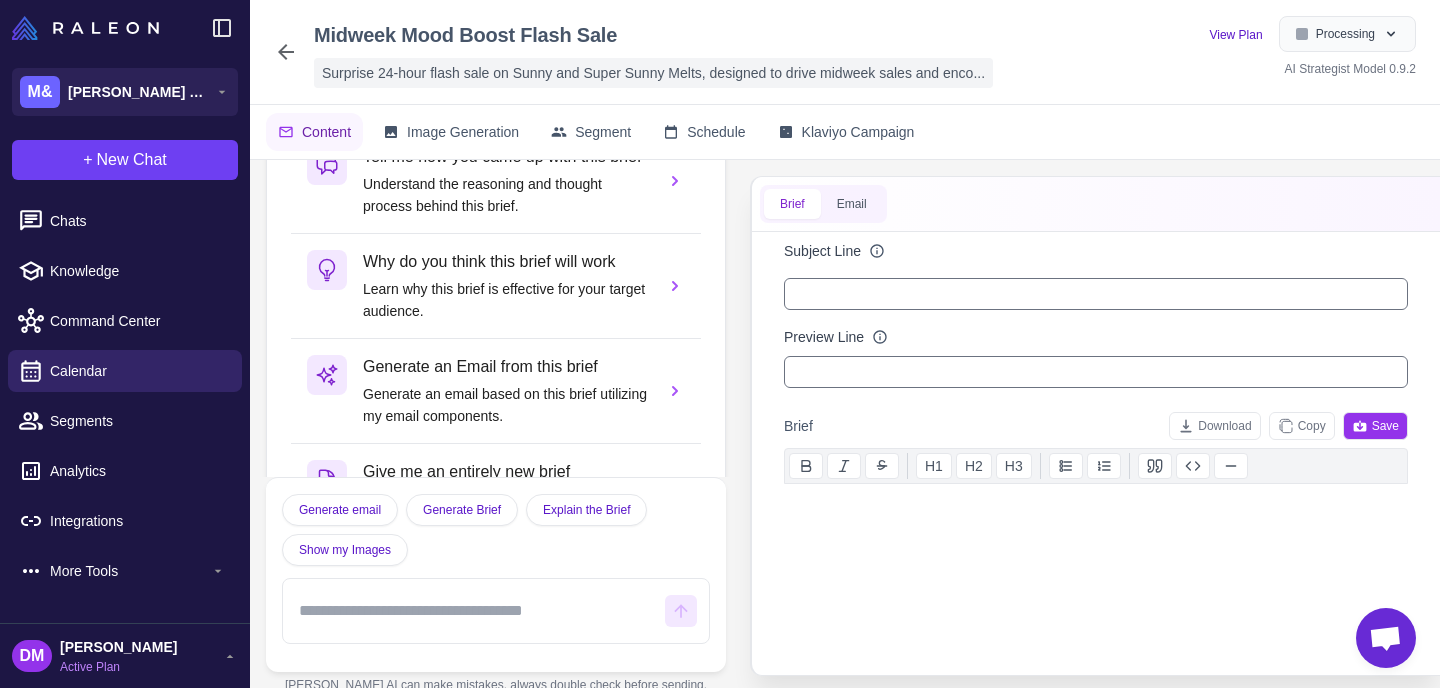 click on "Surprise 24-hour flash sale on Sunny and Super Sunny Melts, designed to drive midweek sales and enco..." at bounding box center (653, 73) 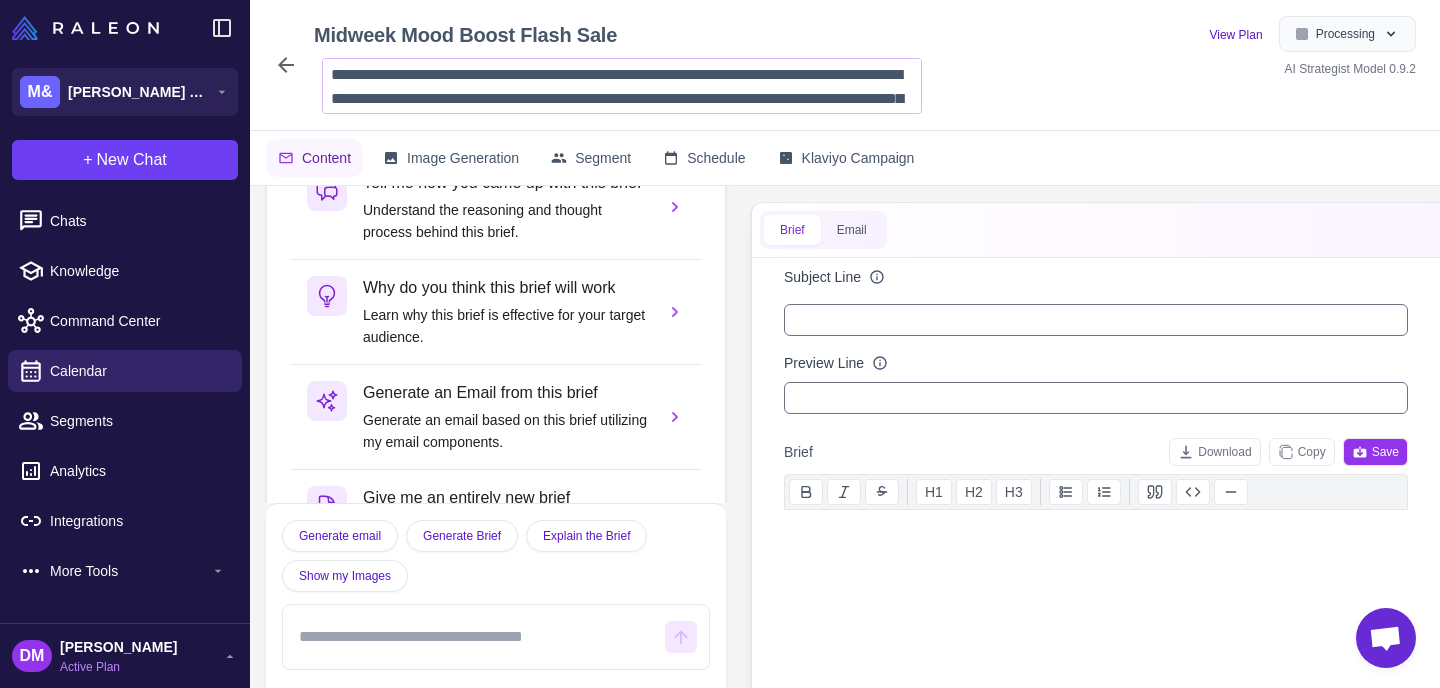 scroll, scrollTop: 26, scrollLeft: 0, axis: vertical 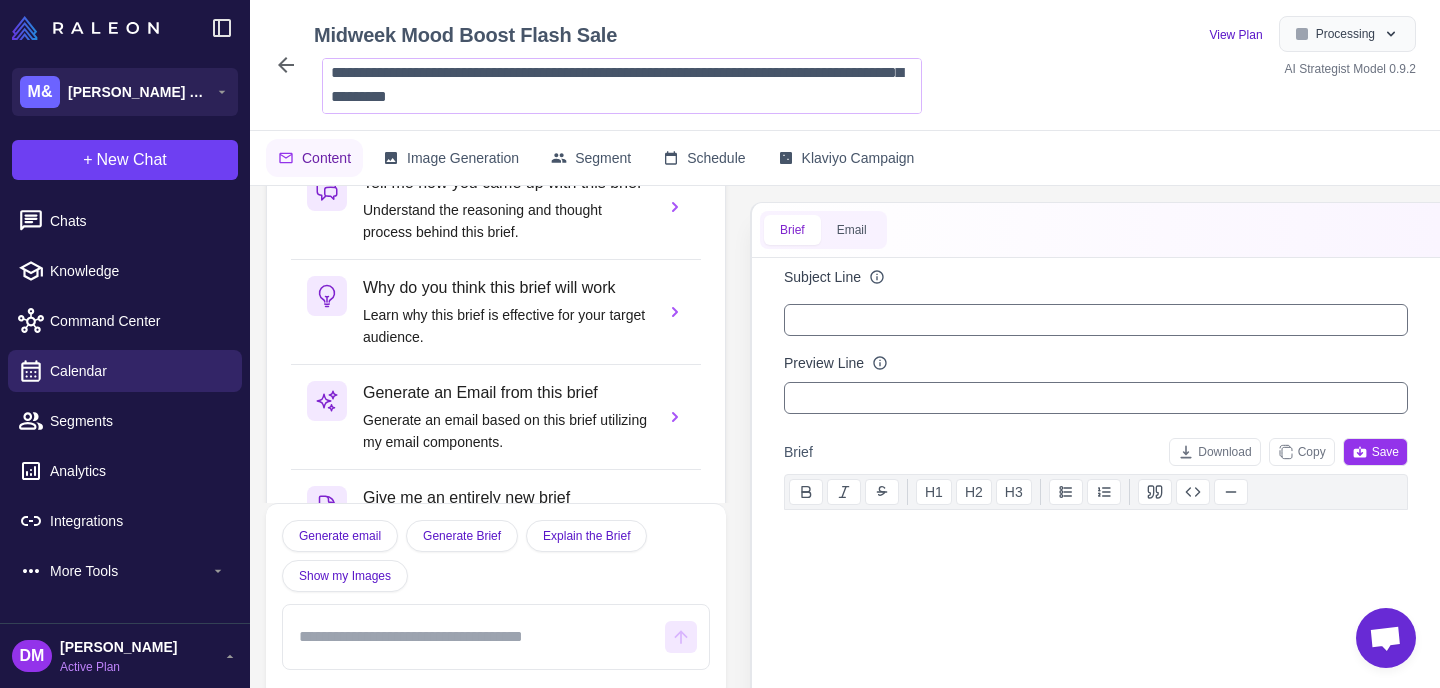 click on "**********" 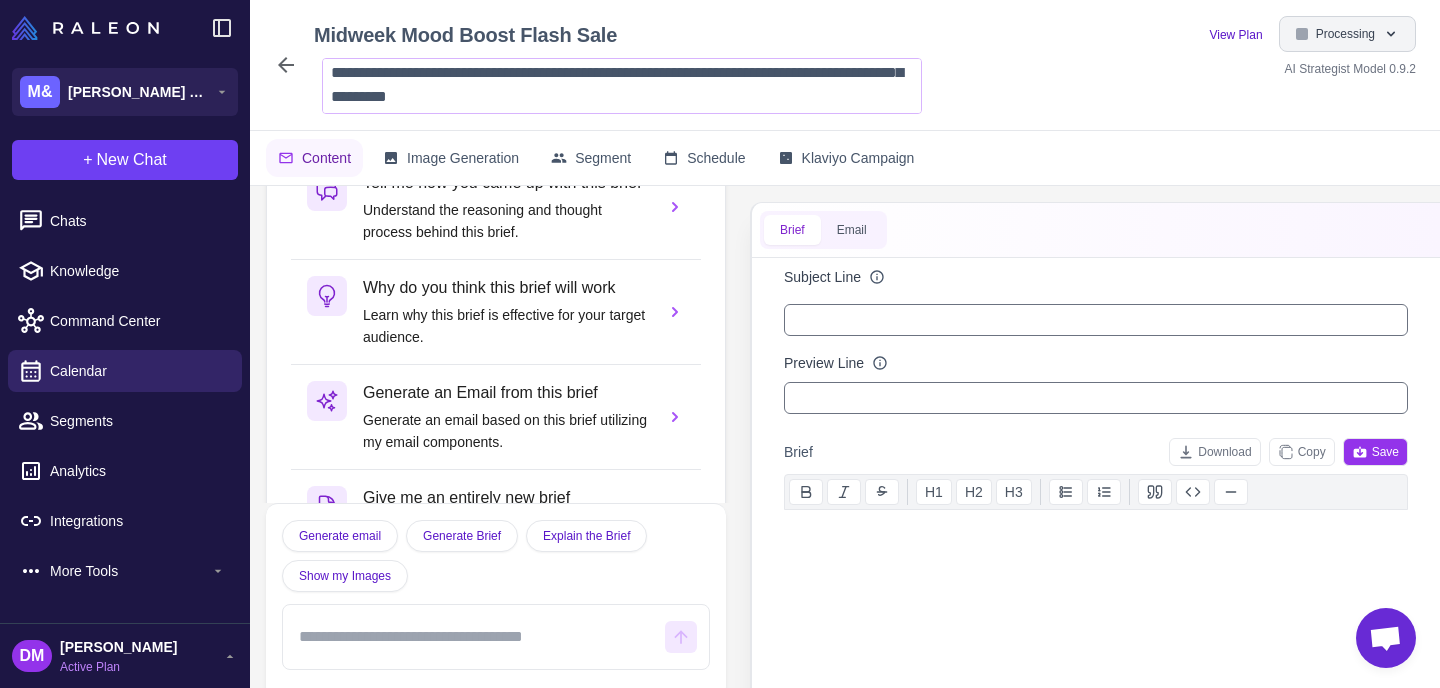 click on "Processing" at bounding box center (1345, 34) 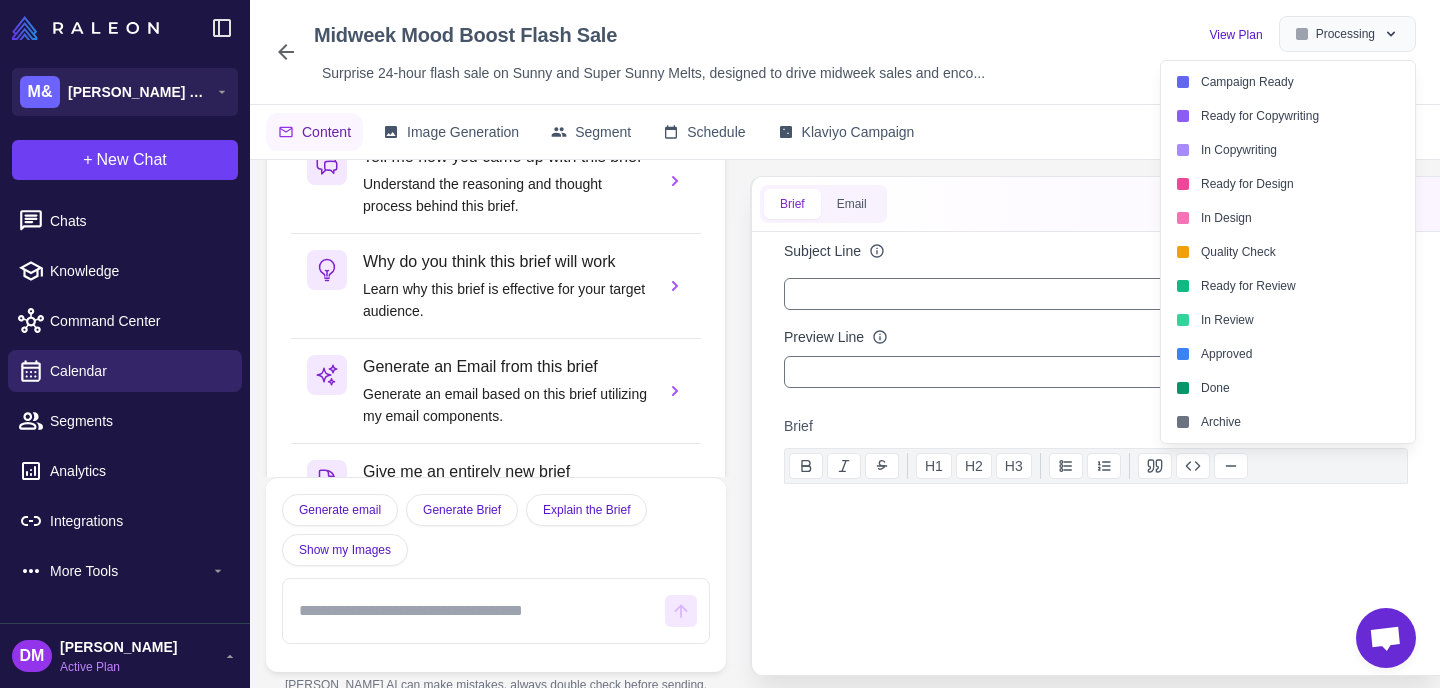 click on "Tell me how you came up with this brief Understand the reasoning and thought process behind this brief. Why do you think this brief will work Learn why this brief is effective for your target audience. Generate an Email from this brief Generate an email based on this brief utilizing my email components. Give me an entirely new brief Generate a completely different approach for this campaign." at bounding box center (496, 318) 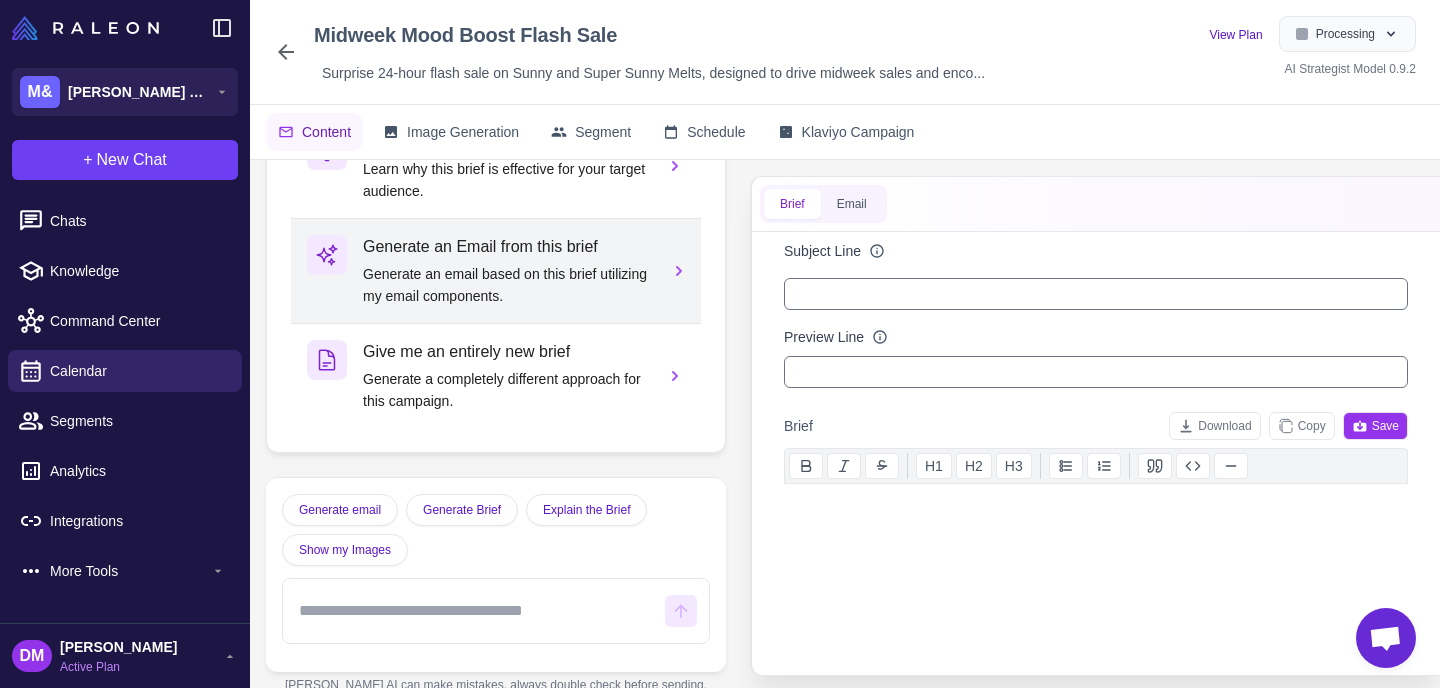 scroll, scrollTop: 0, scrollLeft: 0, axis: both 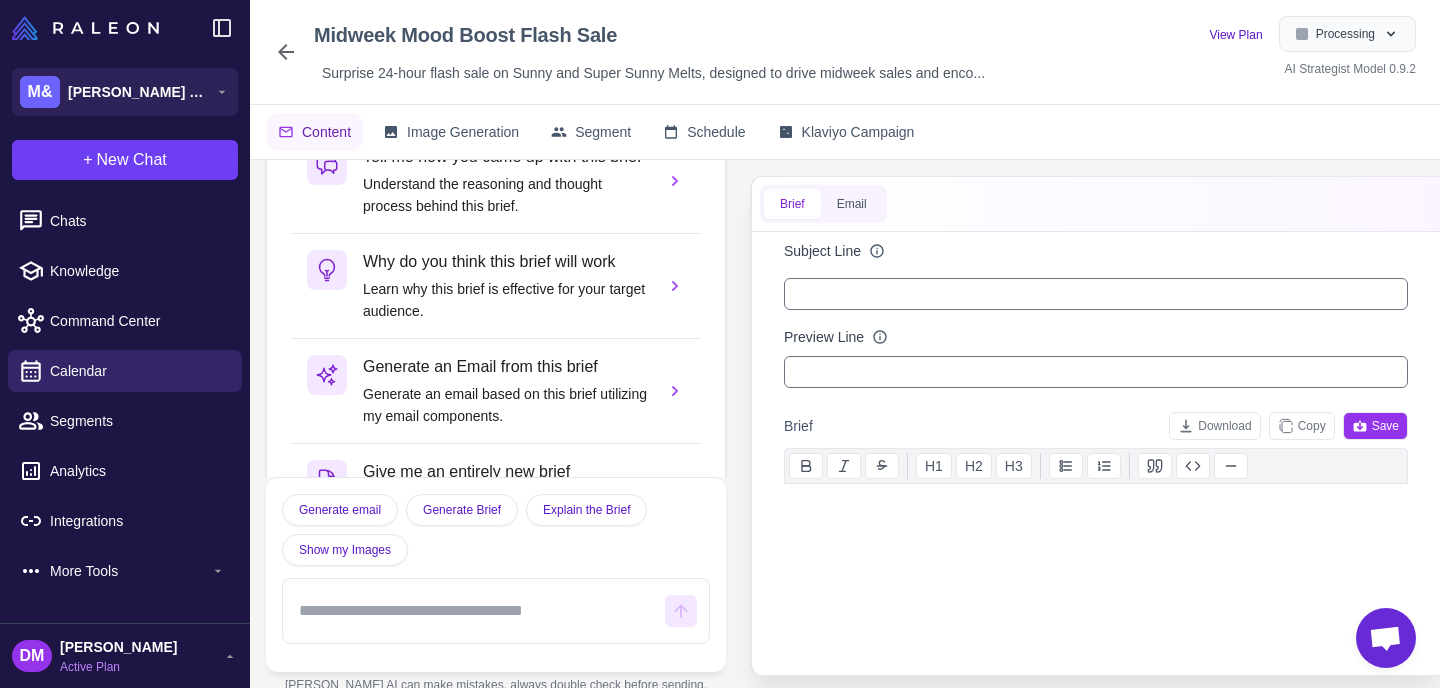 click on "Tell me how you came up with this brief Understand the reasoning and thought process behind this brief. Why do you think this brief will work Learn why this brief is effective for your target audience. Generate an Email from this brief Generate an email based on this brief utilizing my email components. Give me an entirely new brief Generate a completely different approach for this campaign. Generate email Generate an email based on my prompt. Generate Brief Generate a new brief for me. Explain the Brief Tell me what data you used and why this brief is good, and what improvements we should consider. Show my Images Show me the images I am currently using in my email.  Raleon AI can make mistakes, always double check before sending." at bounding box center [496, 435] 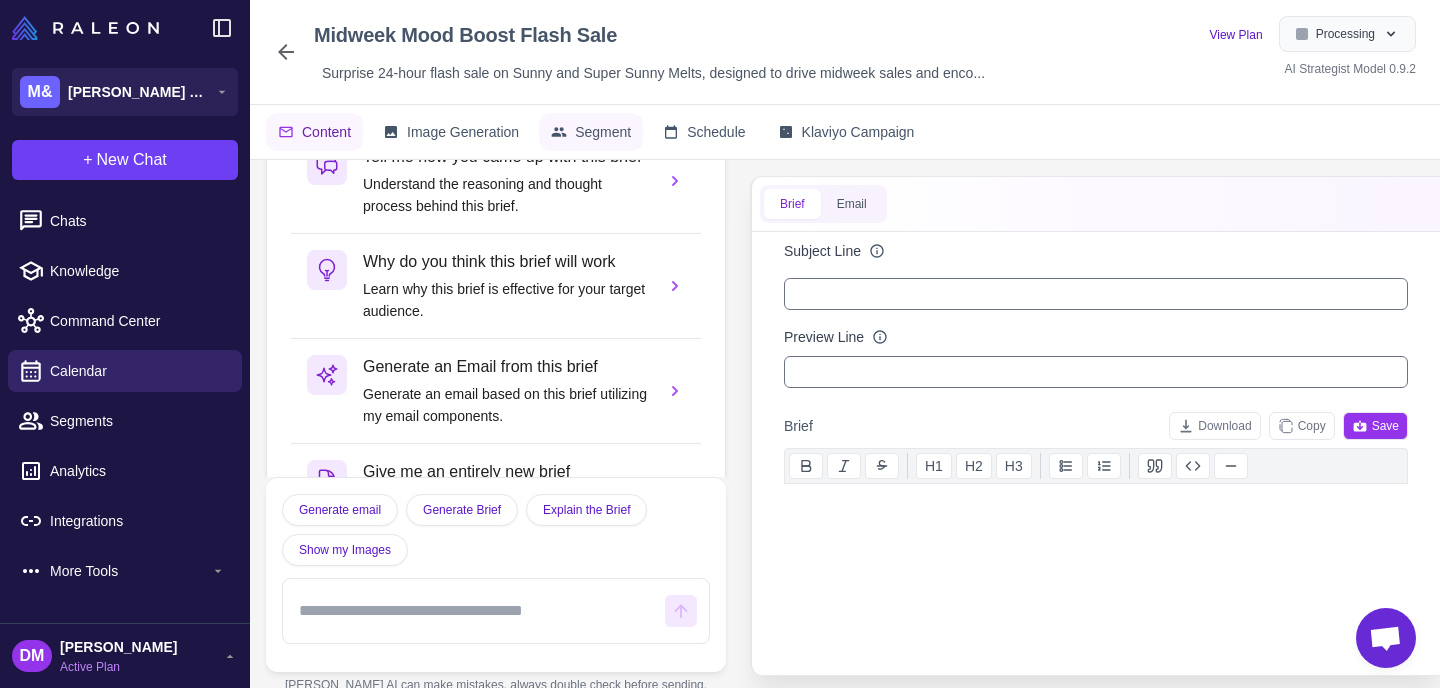 click on "Segment" at bounding box center (603, 132) 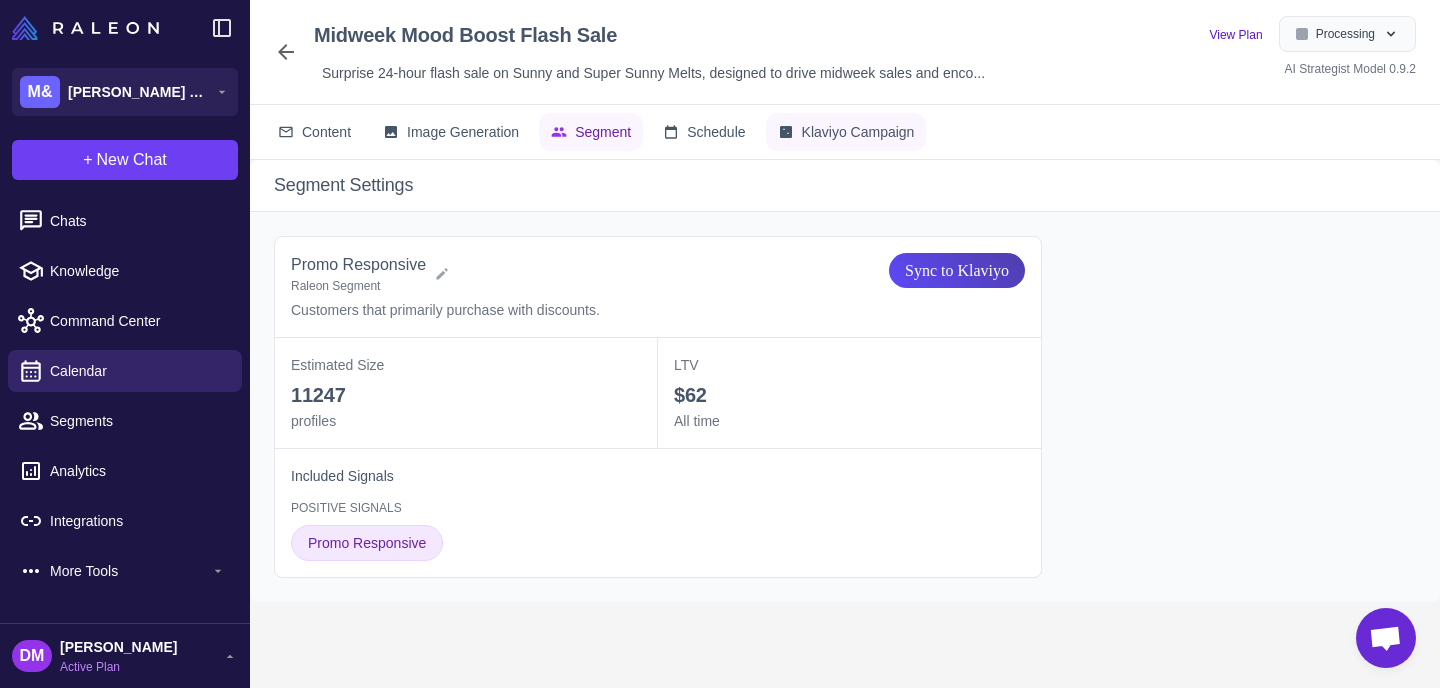 click on "Klaviyo Campaign" at bounding box center [858, 132] 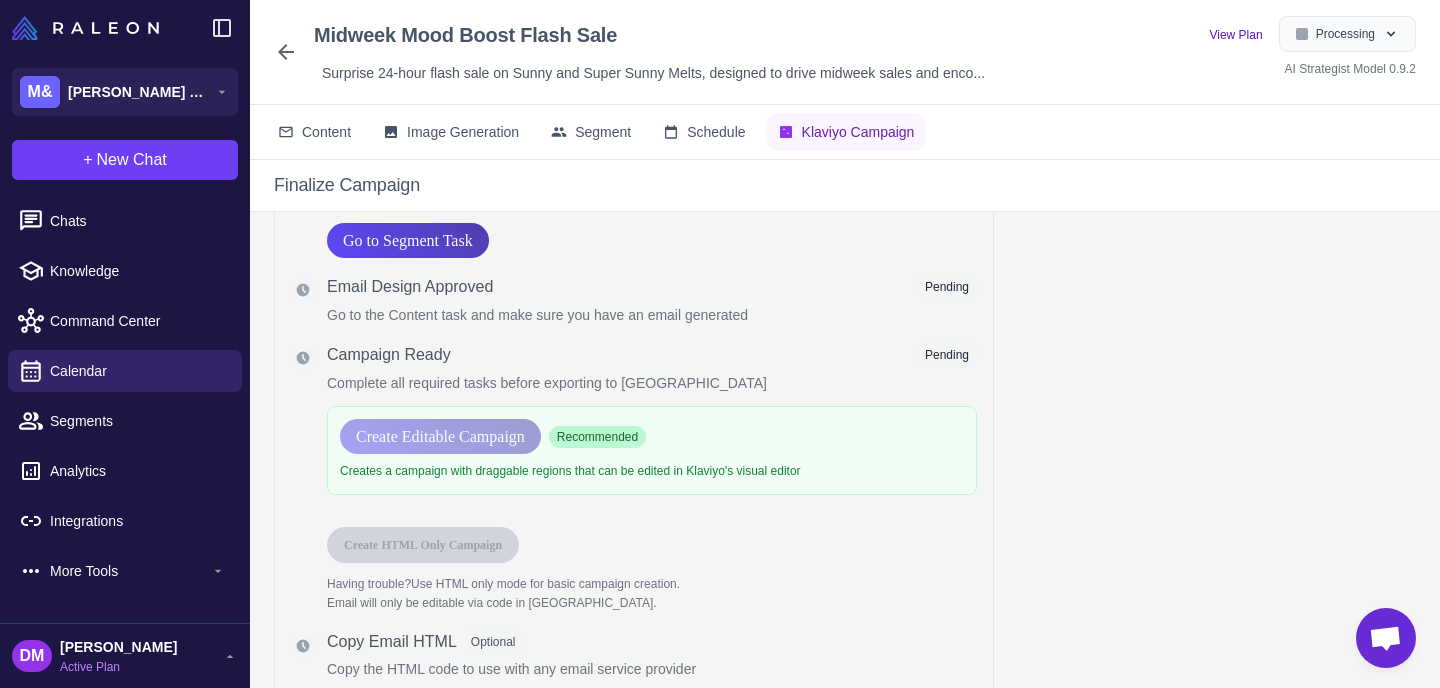 scroll, scrollTop: 0, scrollLeft: 0, axis: both 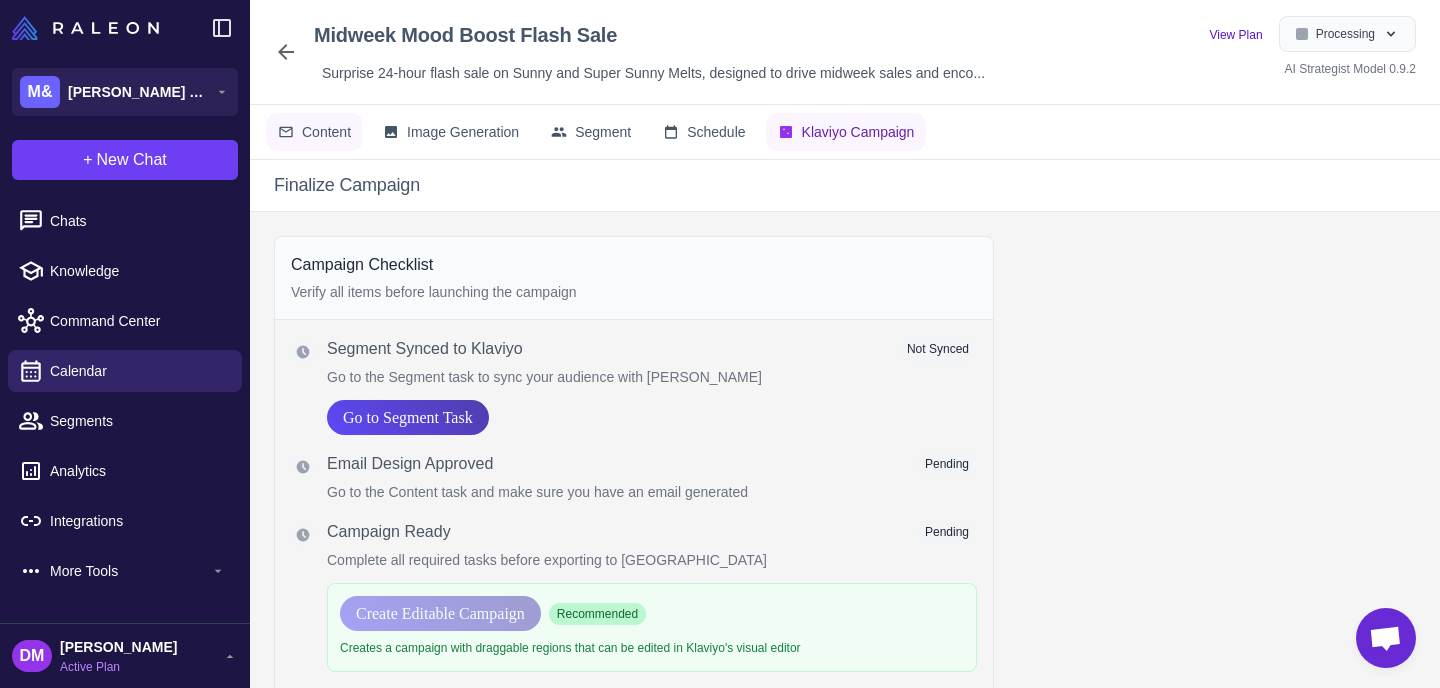 click on "Content" at bounding box center [326, 132] 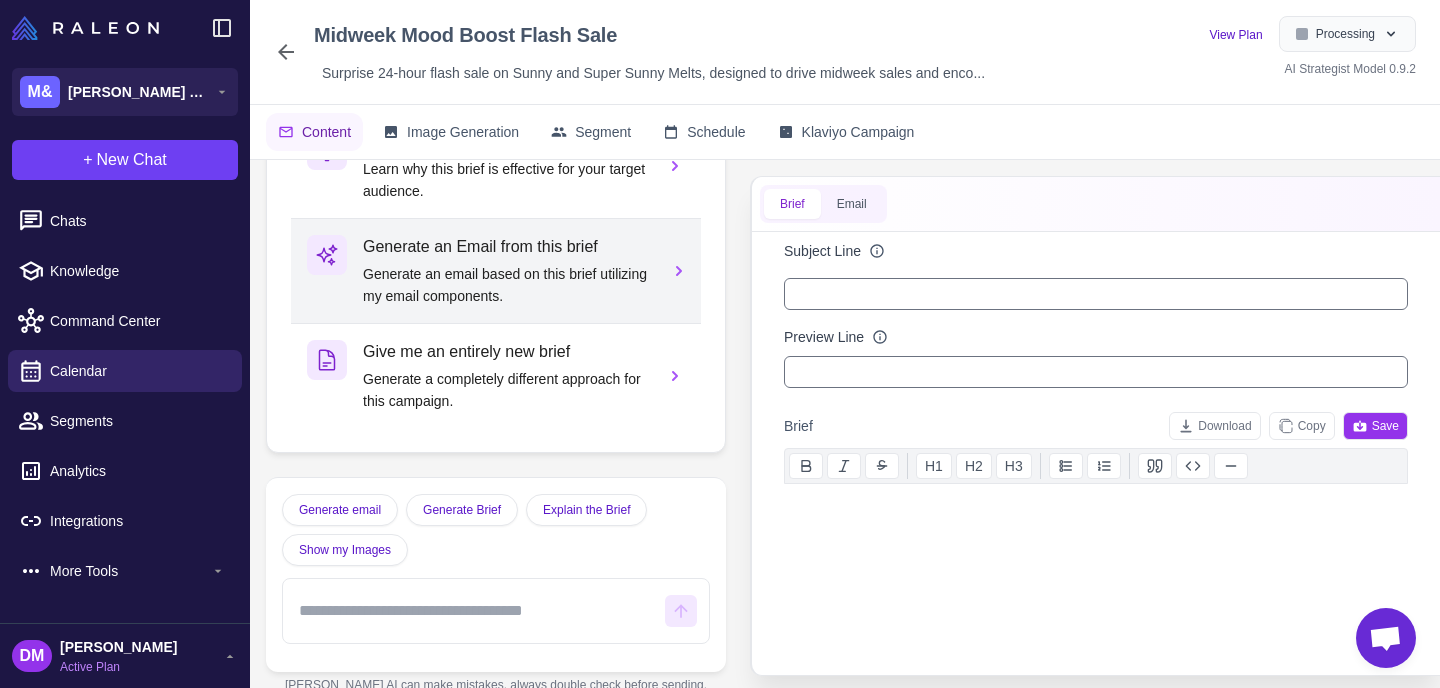 scroll, scrollTop: 0, scrollLeft: 0, axis: both 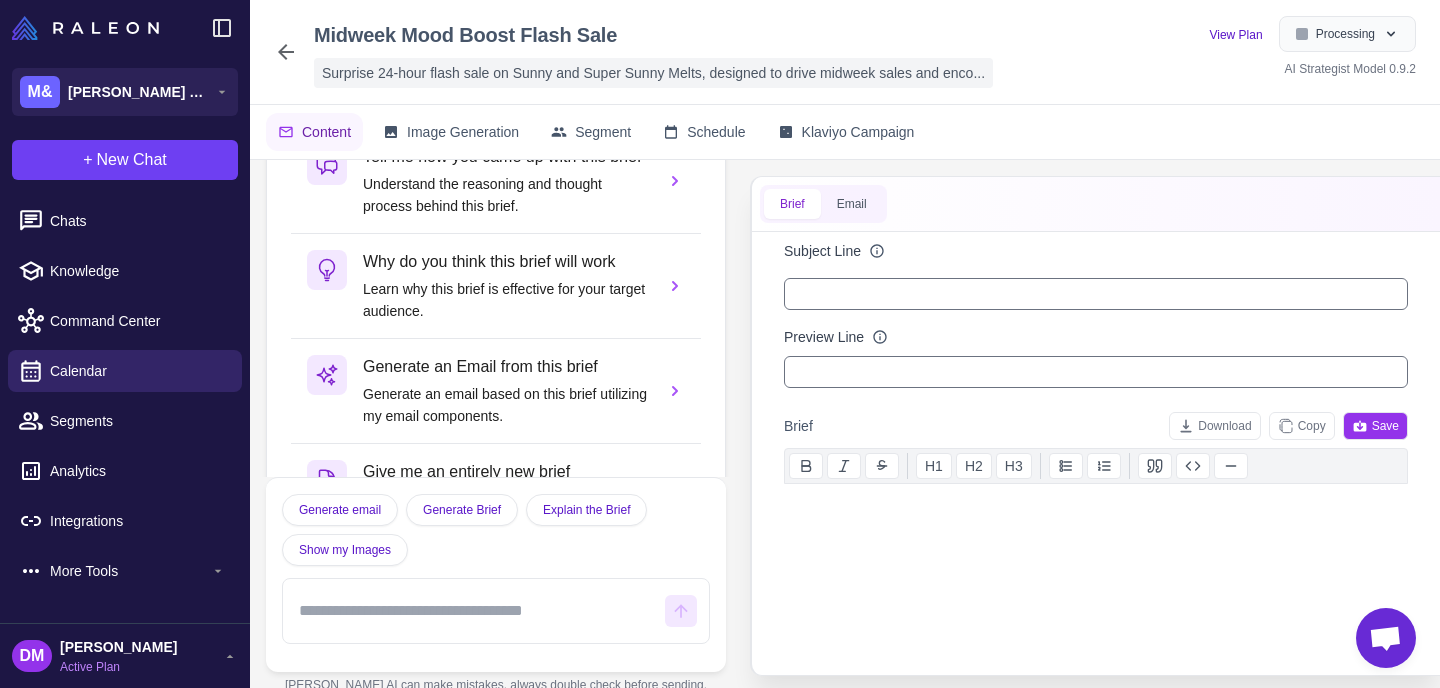 click on "Surprise 24-hour flash sale on Sunny and Super Sunny Melts, designed to drive midweek sales and enco..." at bounding box center (653, 73) 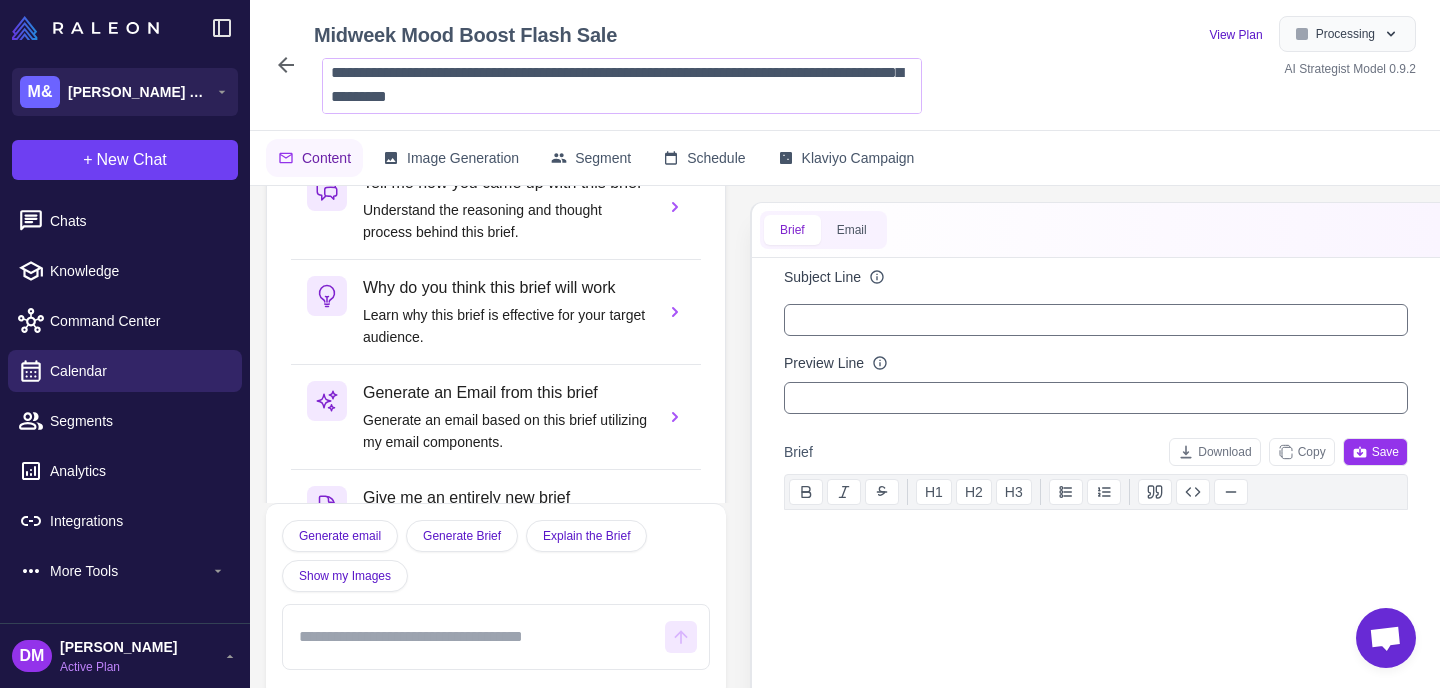 scroll, scrollTop: 0, scrollLeft: 0, axis: both 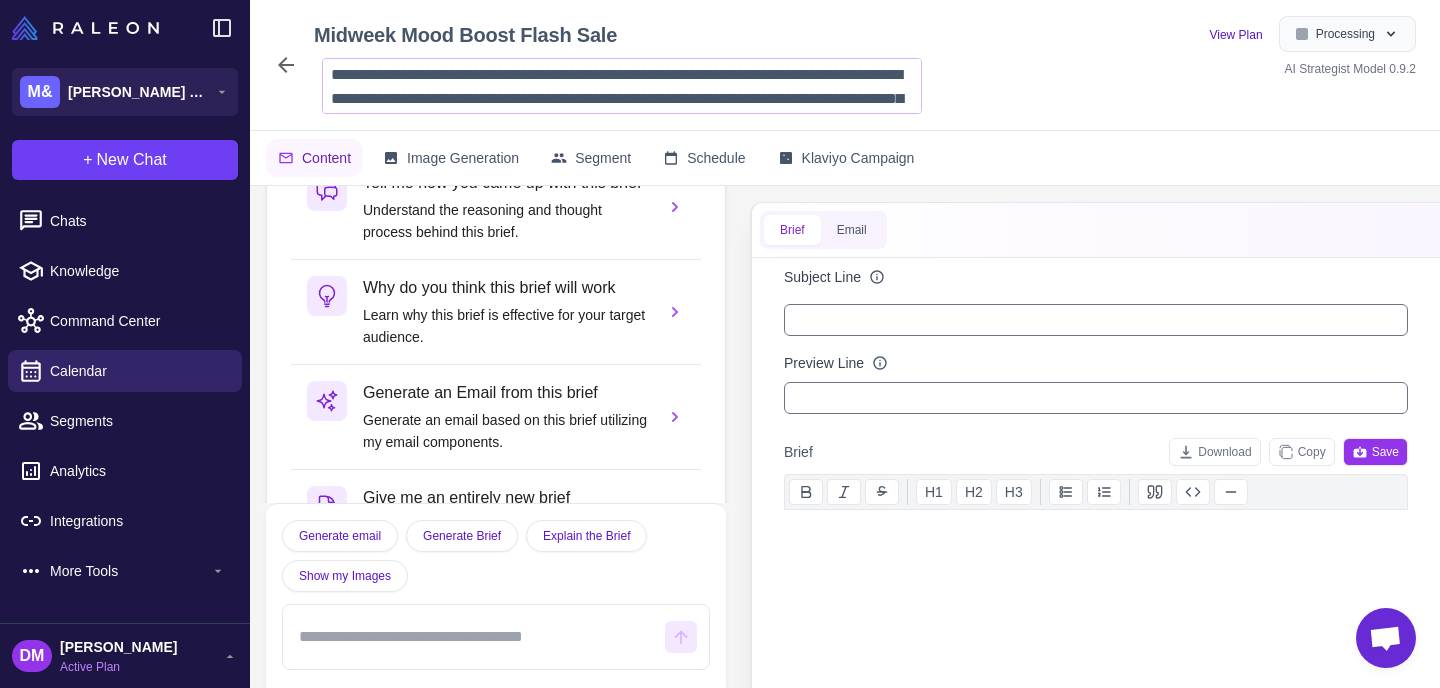 click on "**********" at bounding box center [845, 65] 